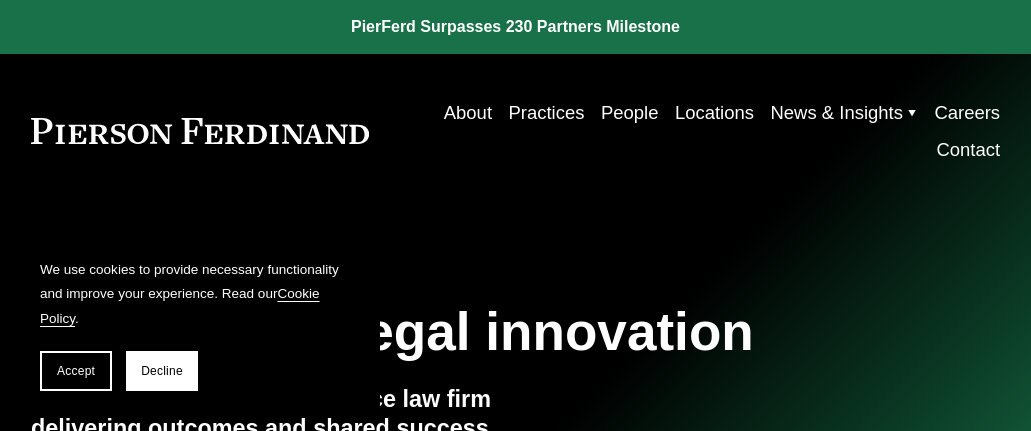 scroll, scrollTop: 0, scrollLeft: 0, axis: both 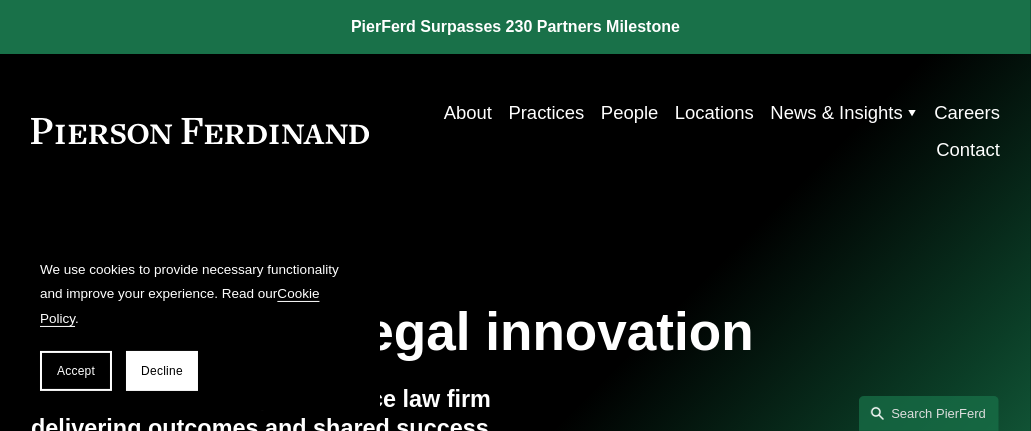 click on "Locations" at bounding box center (714, 112) 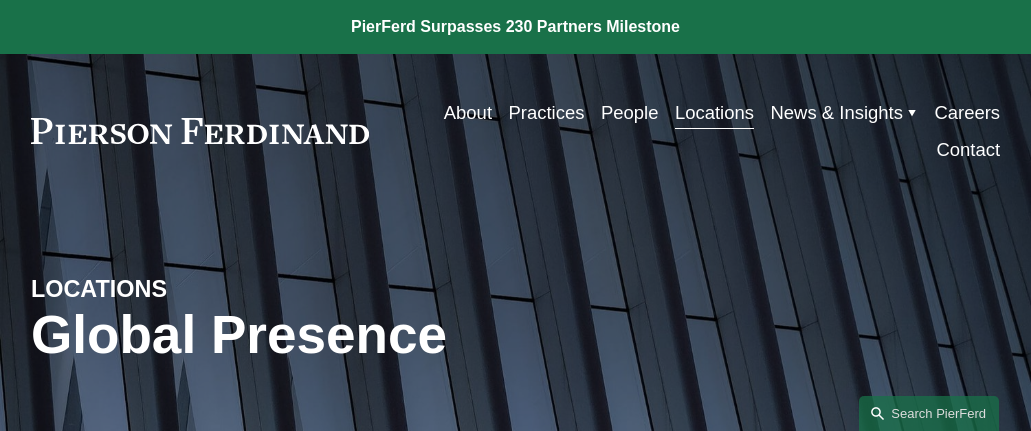 scroll, scrollTop: 0, scrollLeft: 0, axis: both 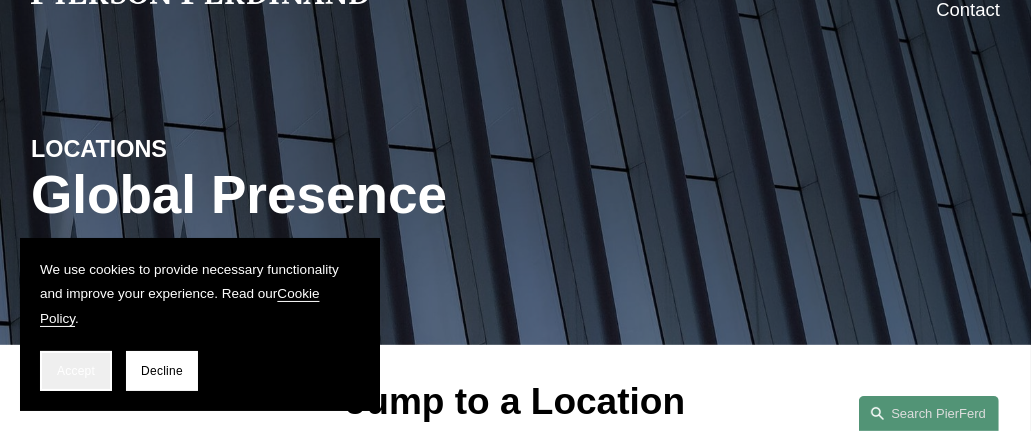 click on "Accept" at bounding box center [76, 371] 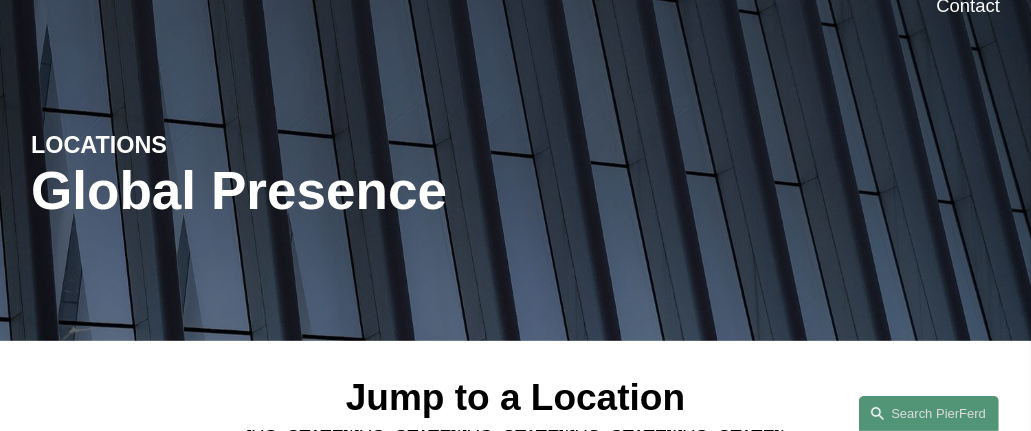 scroll, scrollTop: 335, scrollLeft: 0, axis: vertical 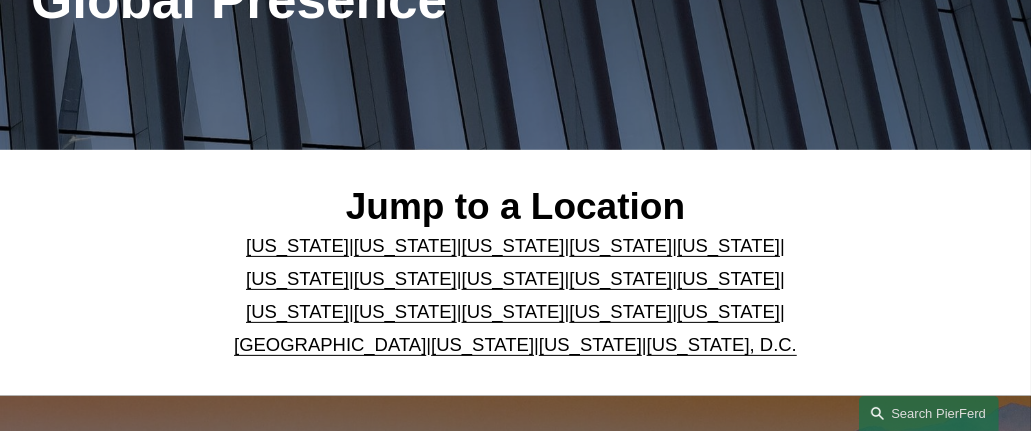 click on "Georgia" at bounding box center (297, 278) 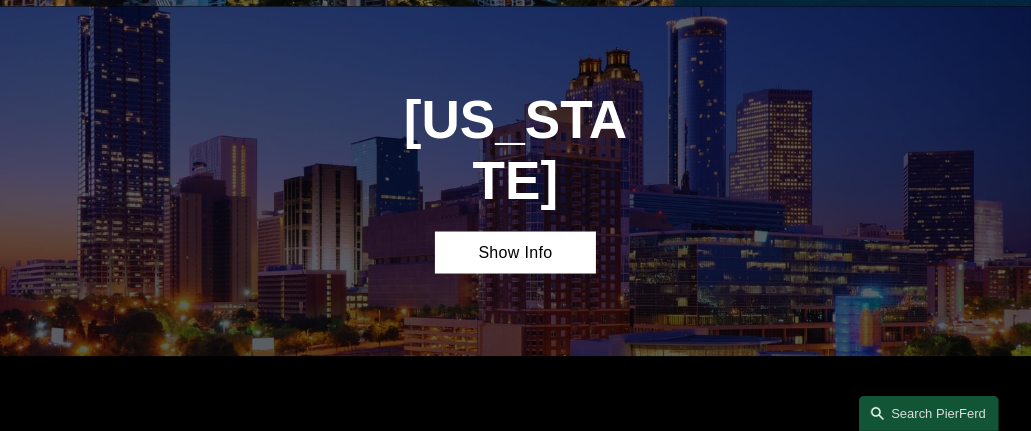 scroll, scrollTop: 2216, scrollLeft: 0, axis: vertical 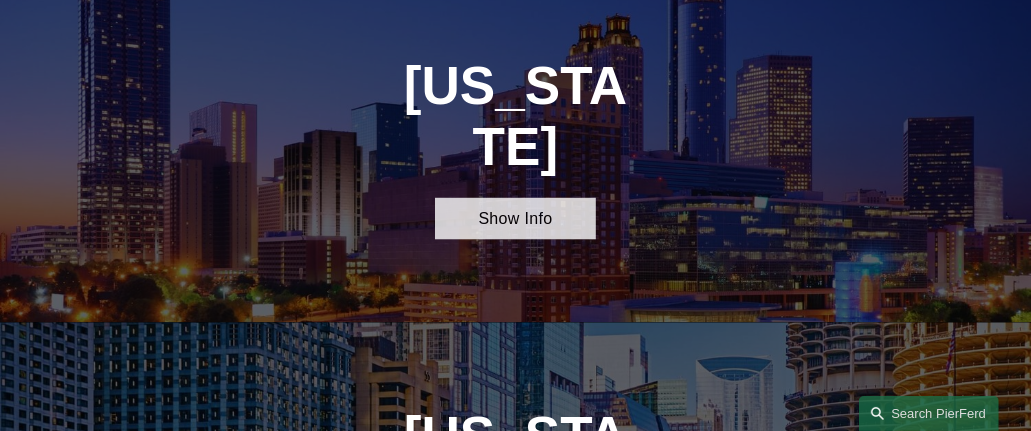 click on "Show Info" at bounding box center [516, 219] 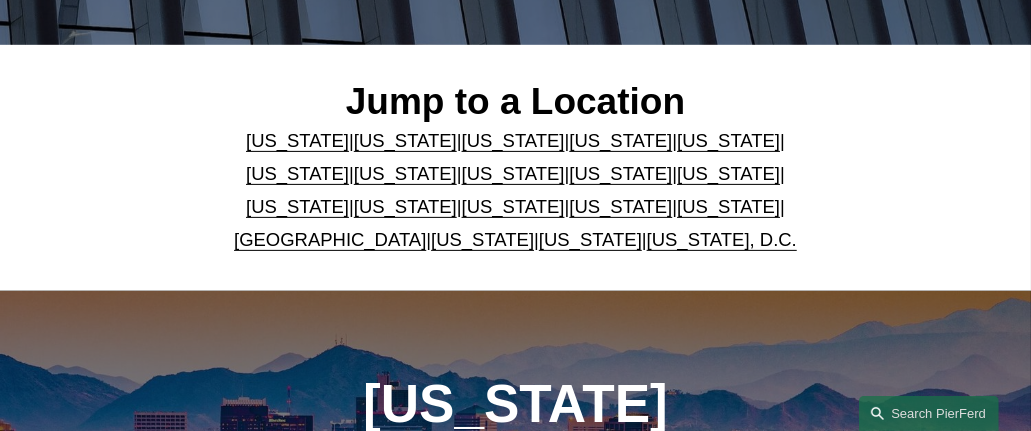 scroll, scrollTop: 0, scrollLeft: 0, axis: both 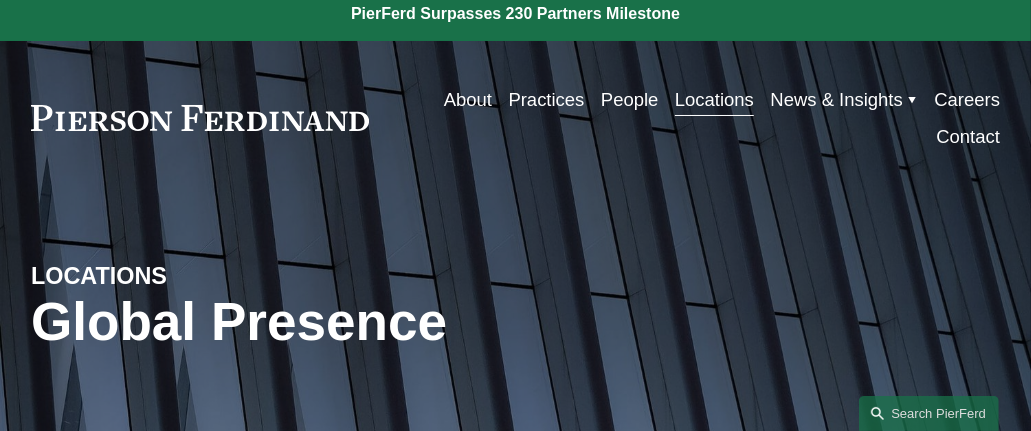 click on "Careers" at bounding box center [967, 99] 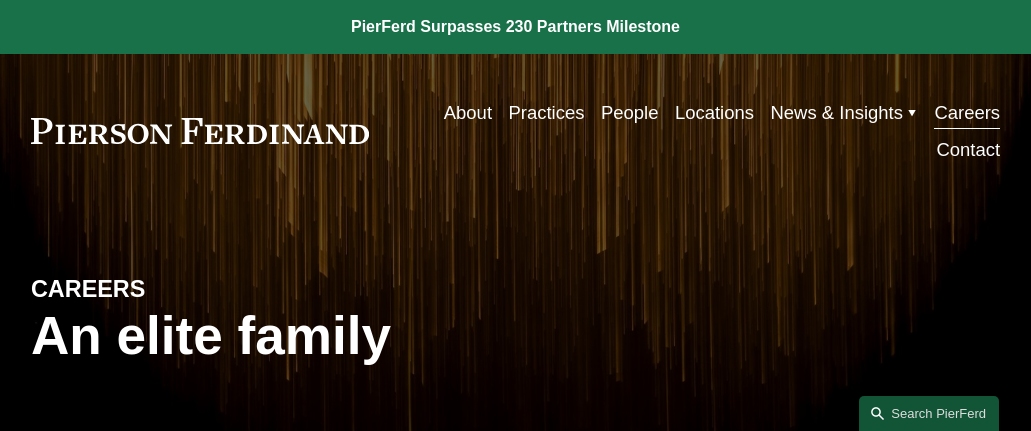 scroll, scrollTop: 0, scrollLeft: 0, axis: both 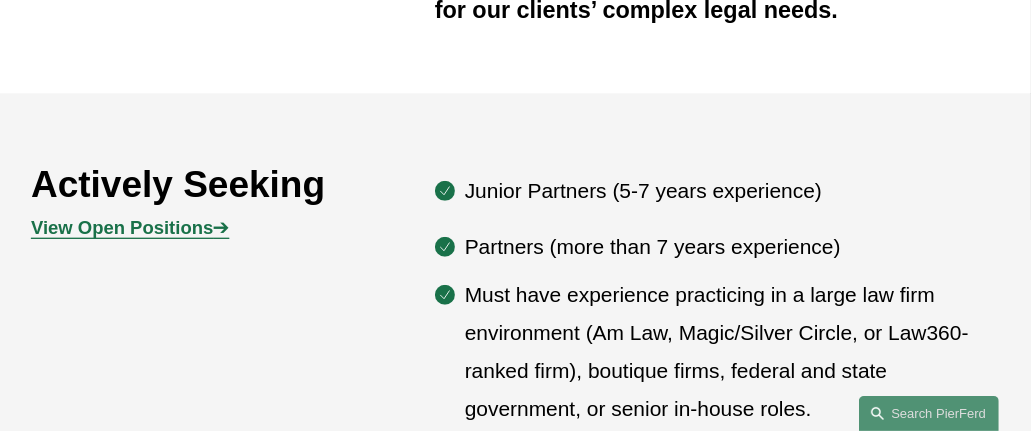 click on "View Open Positions" at bounding box center (122, 227) 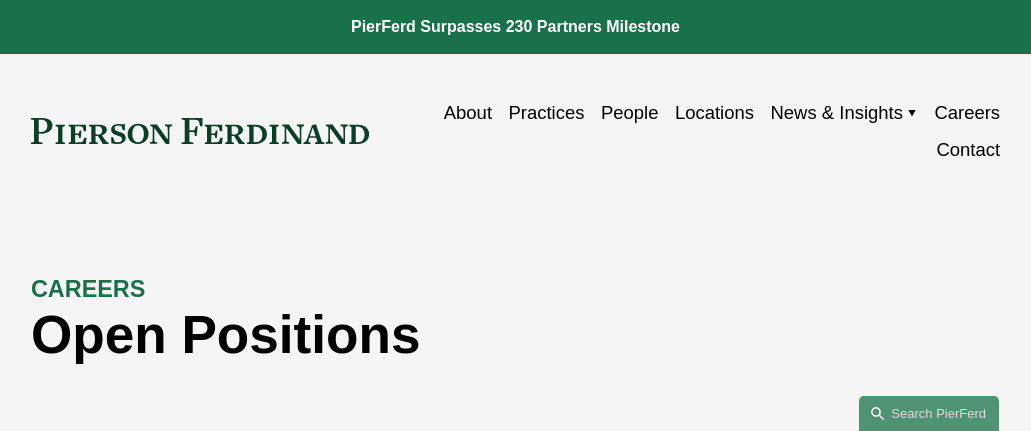 scroll, scrollTop: 0, scrollLeft: 0, axis: both 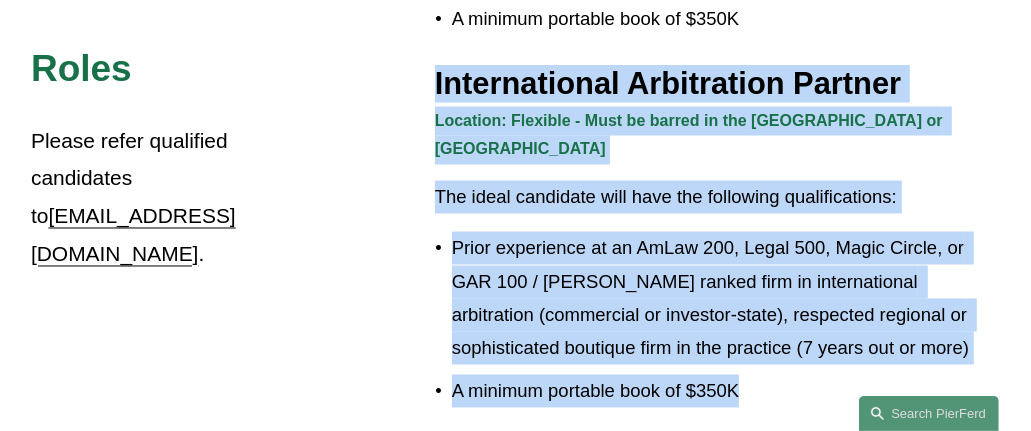 drag, startPoint x: 760, startPoint y: 344, endPoint x: 422, endPoint y: 84, distance: 426.4317 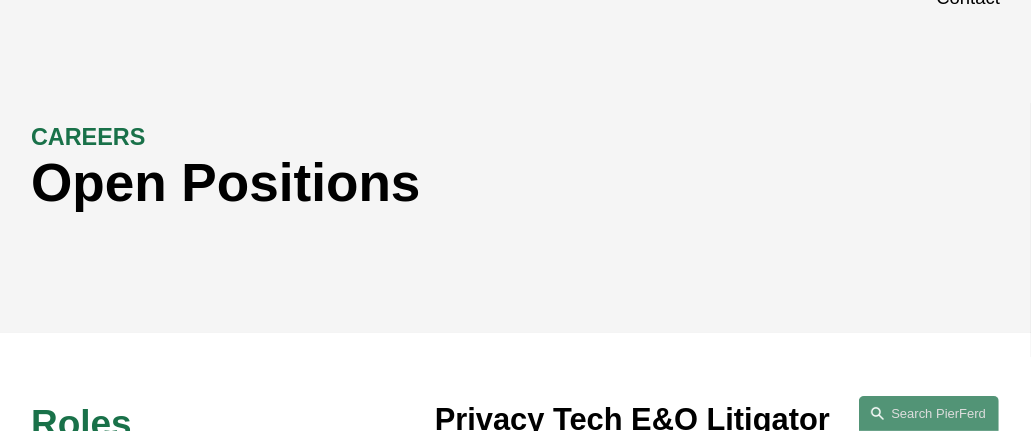 scroll, scrollTop: 0, scrollLeft: 0, axis: both 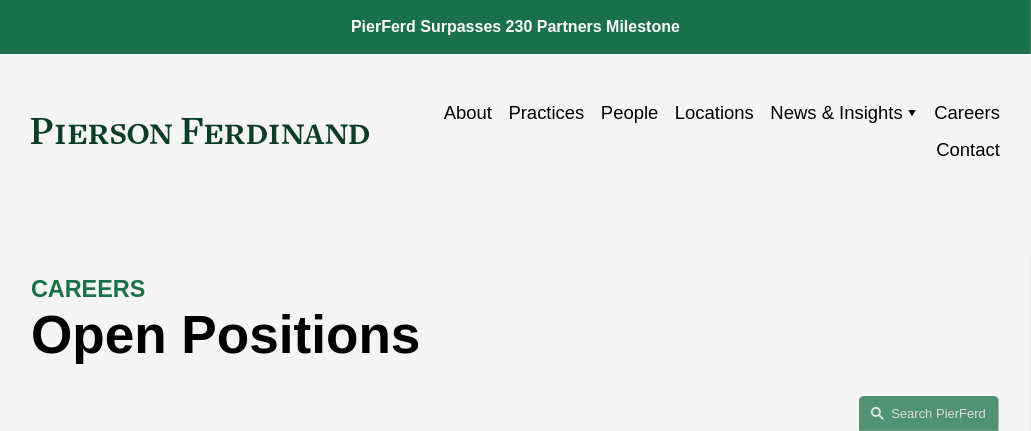 click on "About" at bounding box center [468, 112] 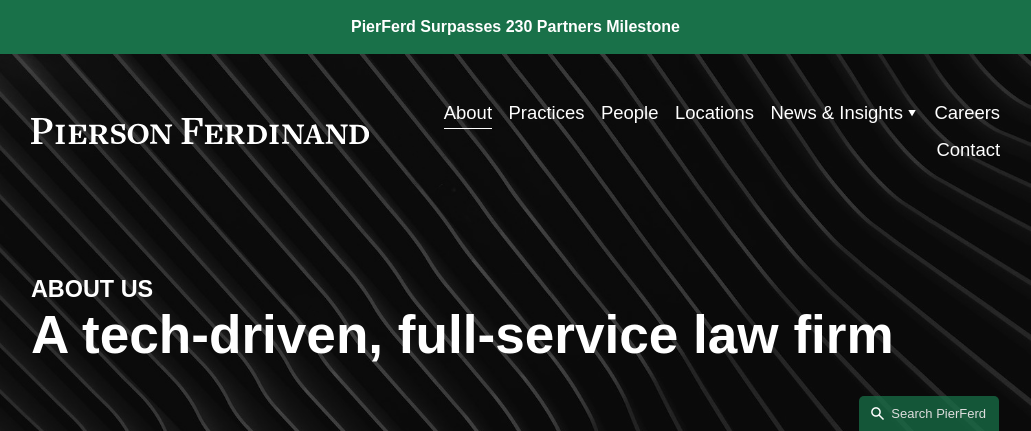 scroll, scrollTop: 0, scrollLeft: 0, axis: both 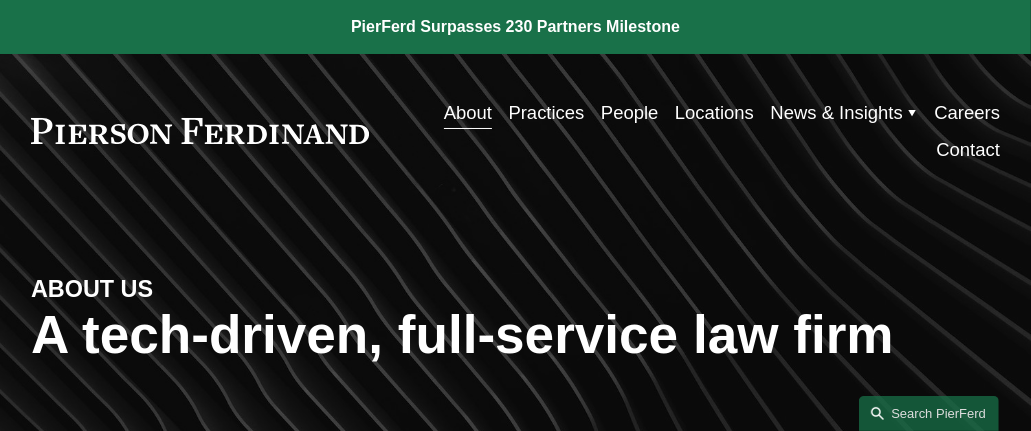 click on "Practices" at bounding box center [547, 112] 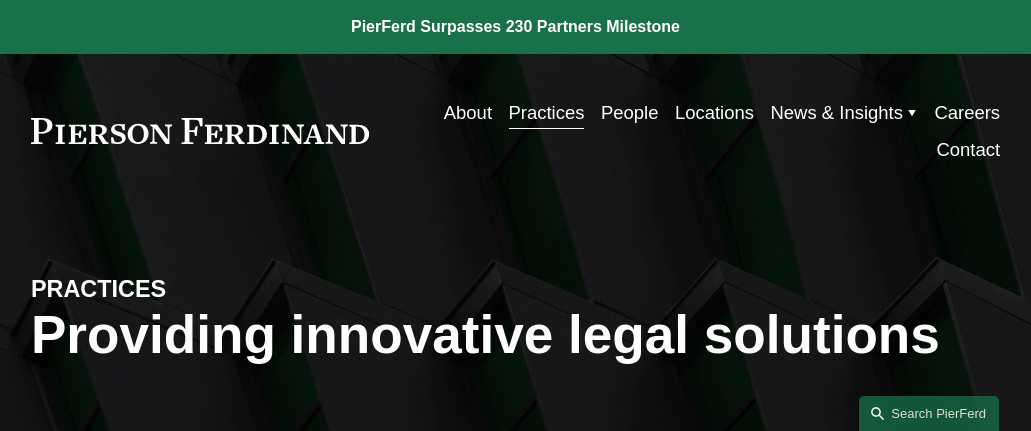 scroll, scrollTop: 0, scrollLeft: 0, axis: both 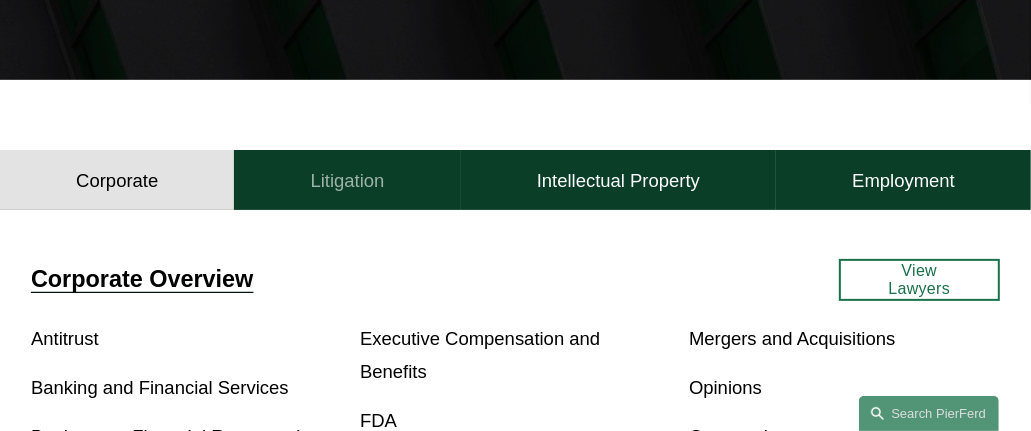 drag, startPoint x: 356, startPoint y: 181, endPoint x: 544, endPoint y: 175, distance: 188.09572 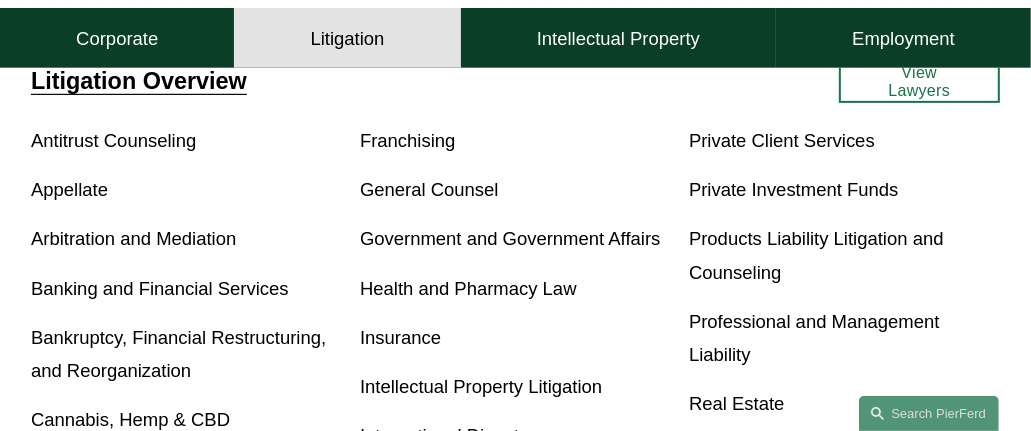 scroll, scrollTop: 667, scrollLeft: 0, axis: vertical 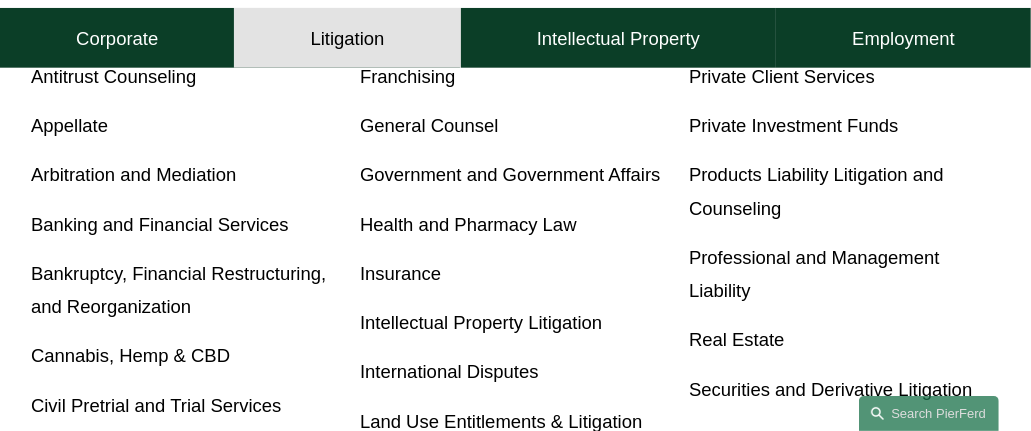 click on "Arbitration and Mediation" at bounding box center (133, 174) 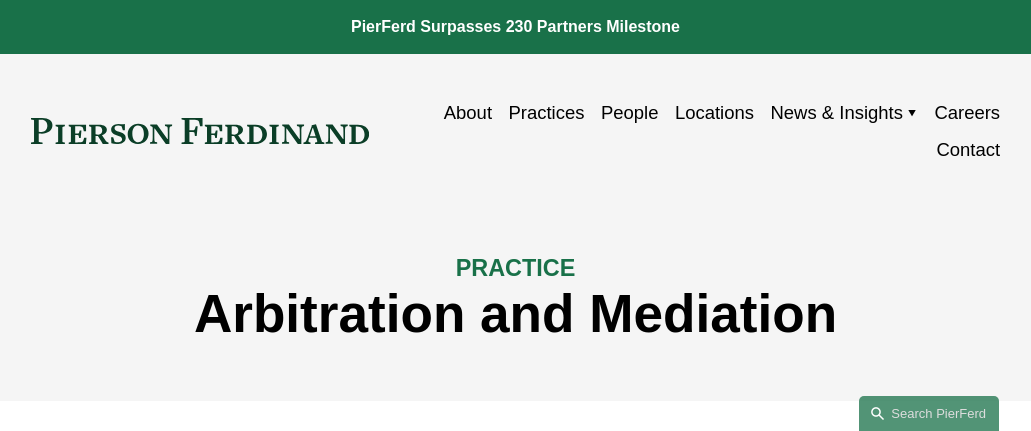 scroll, scrollTop: 0, scrollLeft: 0, axis: both 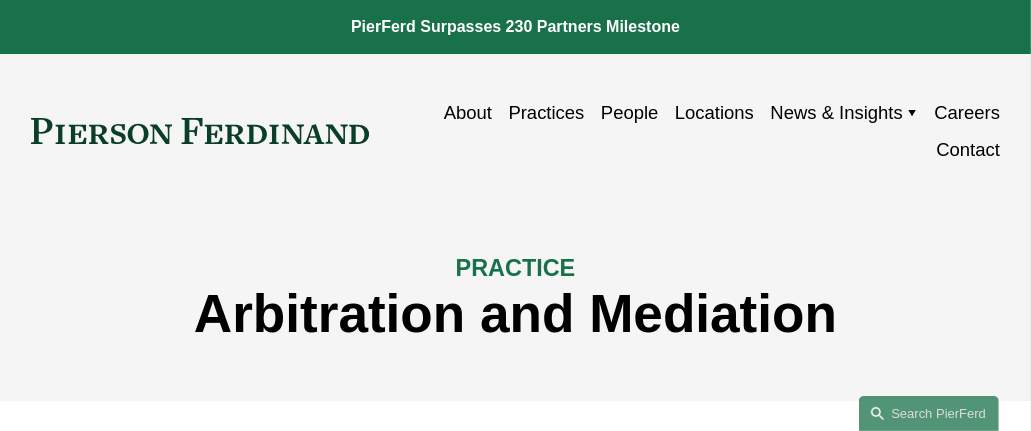click on "About" at bounding box center [468, 112] 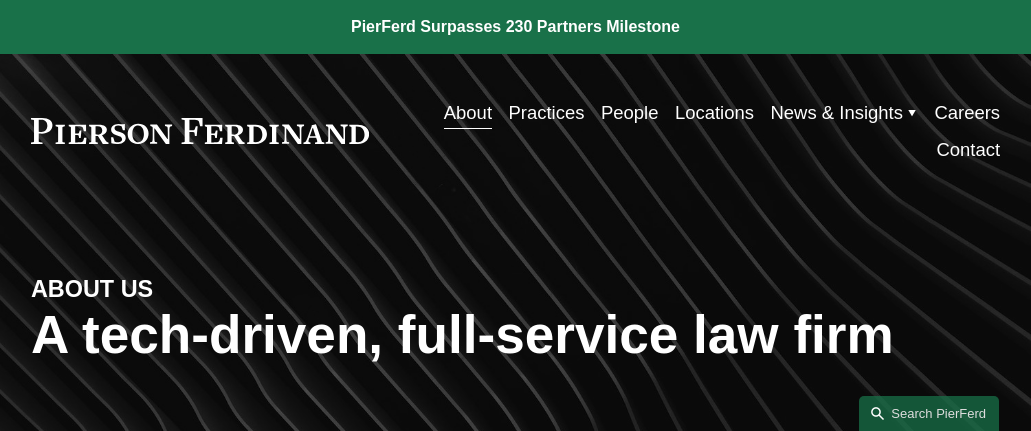 scroll, scrollTop: 0, scrollLeft: 0, axis: both 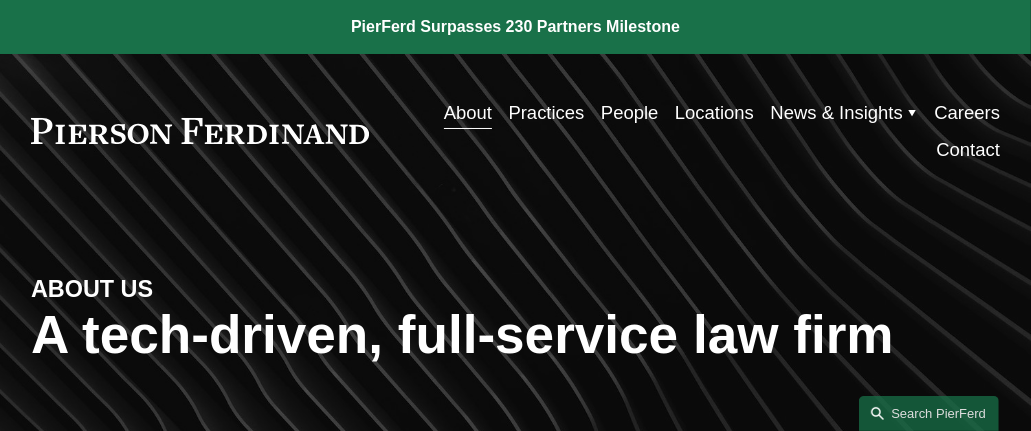 click on "Locations" at bounding box center (714, 112) 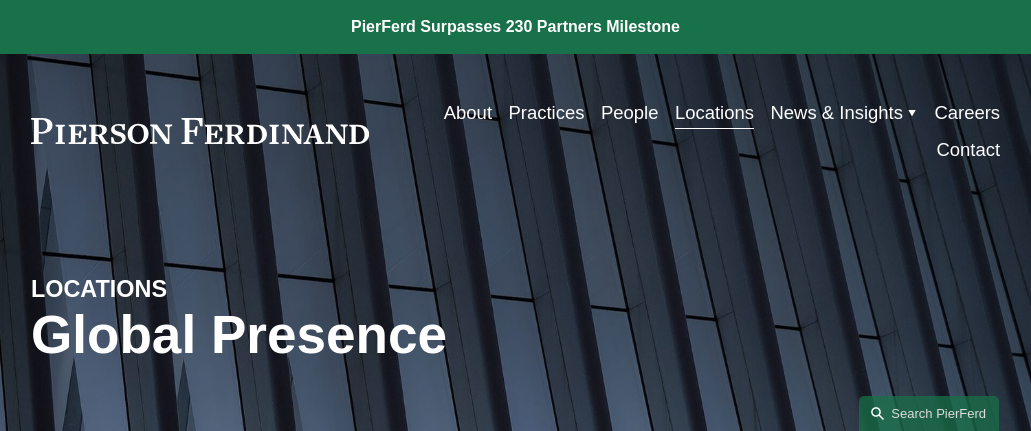 scroll, scrollTop: 0, scrollLeft: 0, axis: both 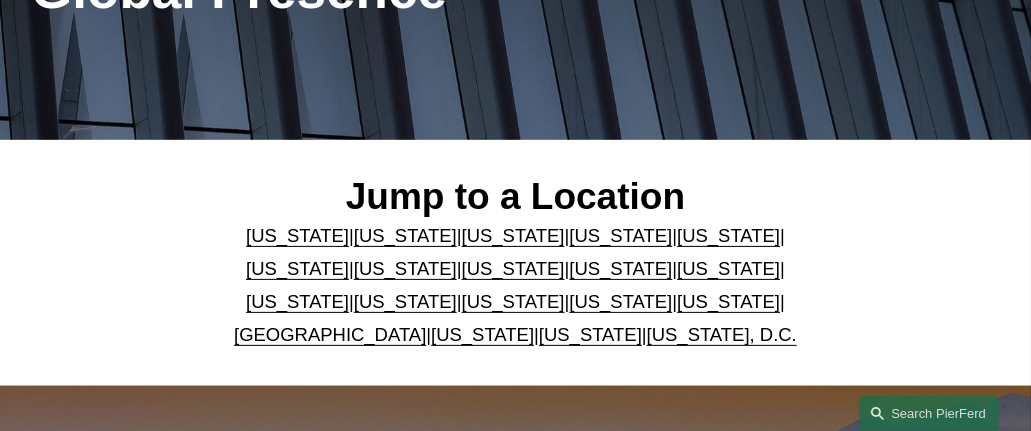 click on "New York" at bounding box center (297, 301) 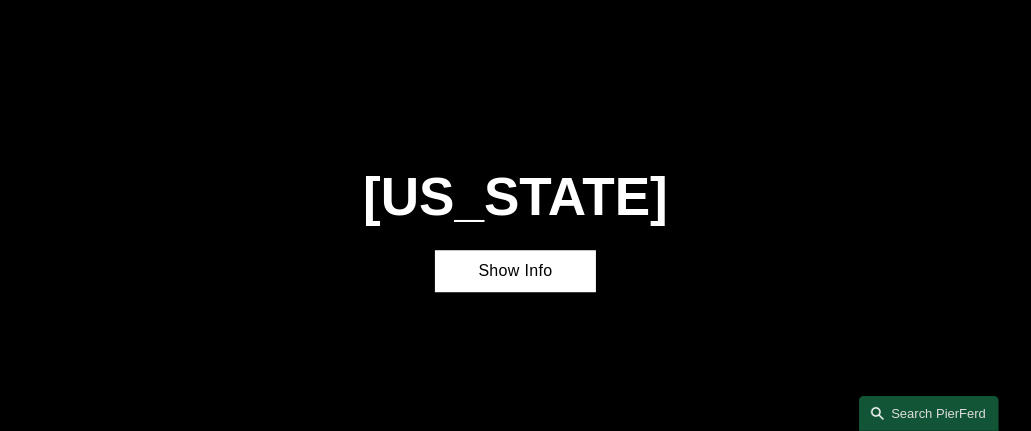 scroll, scrollTop: 3696, scrollLeft: 0, axis: vertical 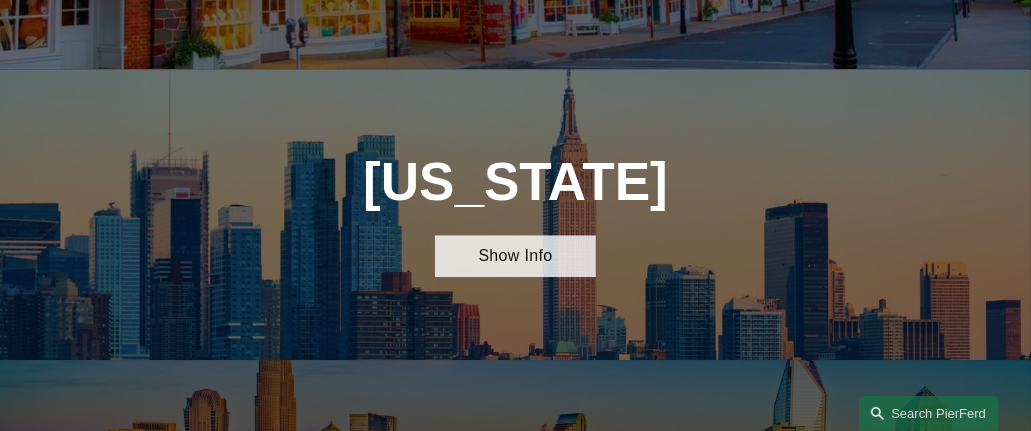 click on "Show Info" at bounding box center [516, 256] 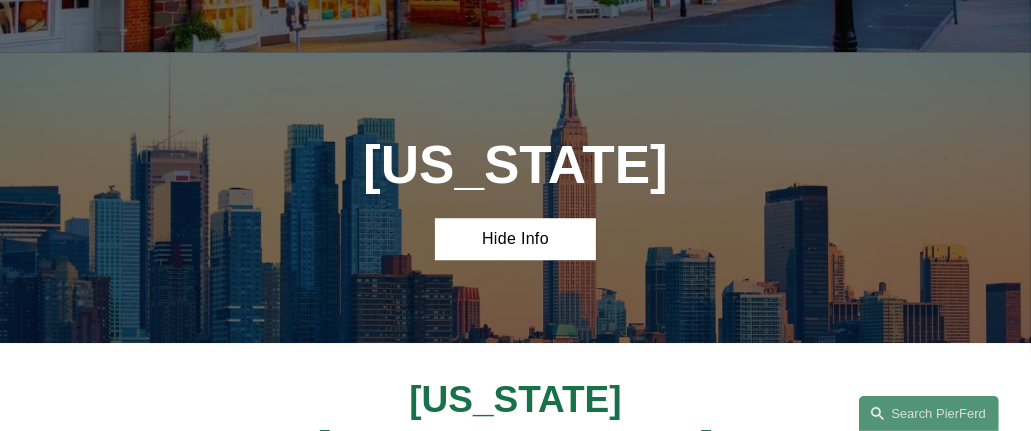 scroll, scrollTop: 3899, scrollLeft: 0, axis: vertical 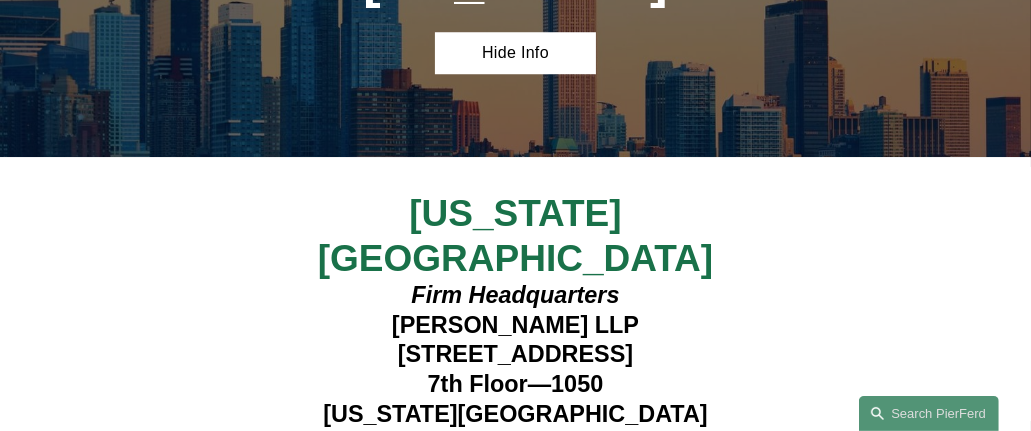 drag, startPoint x: 613, startPoint y: 343, endPoint x: 388, endPoint y: 152, distance: 295.13727 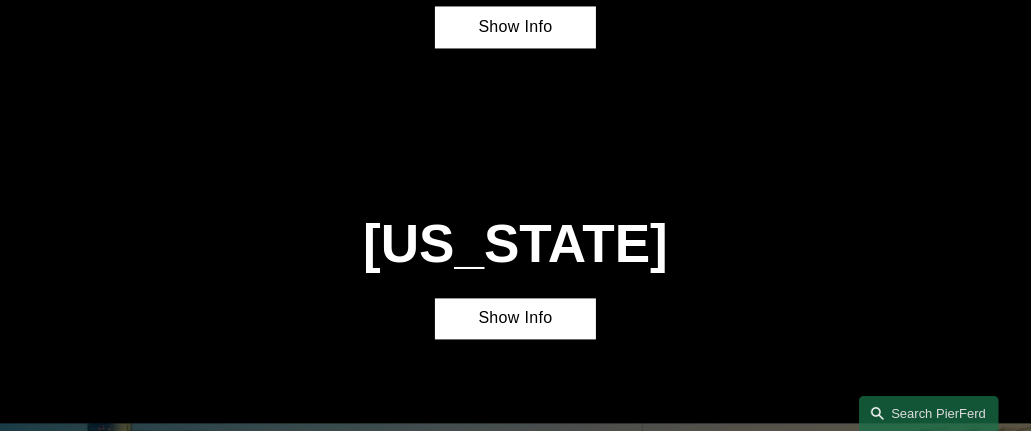 scroll, scrollTop: 2702, scrollLeft: 0, axis: vertical 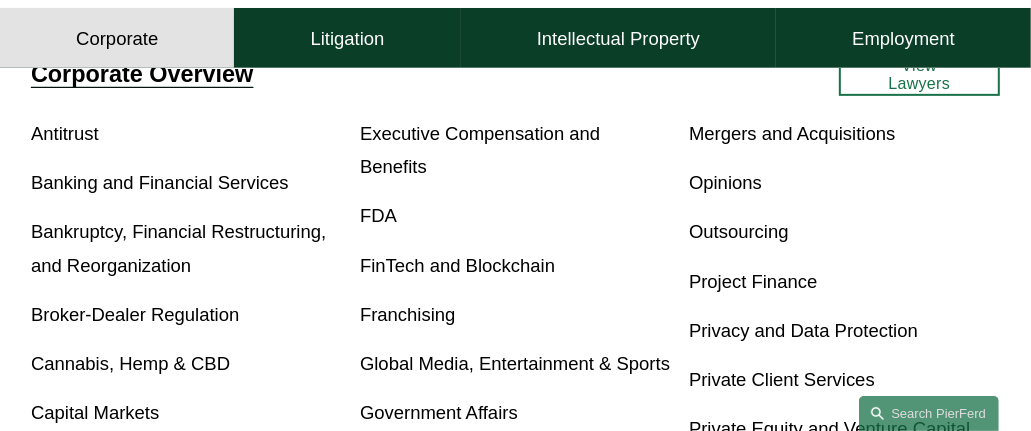 click on "FinTech and Blockchain" at bounding box center (457, 265) 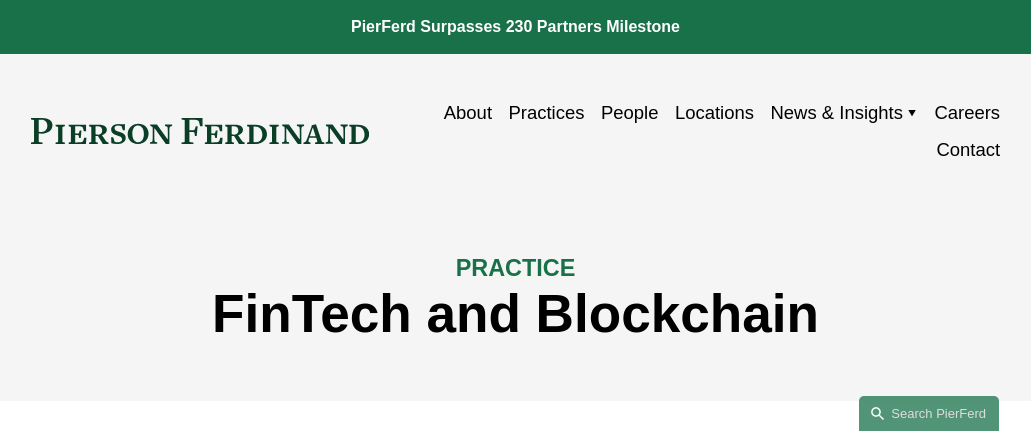 scroll, scrollTop: 0, scrollLeft: 0, axis: both 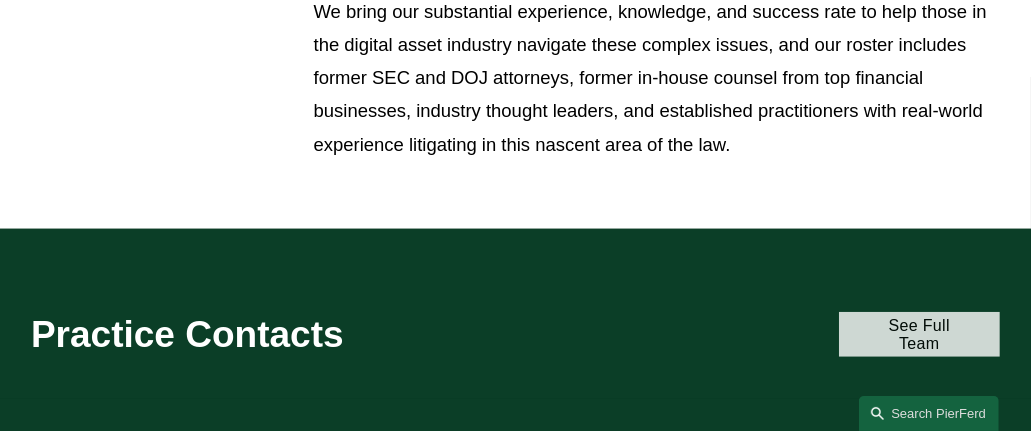 click on "See Full Team" at bounding box center (920, 334) 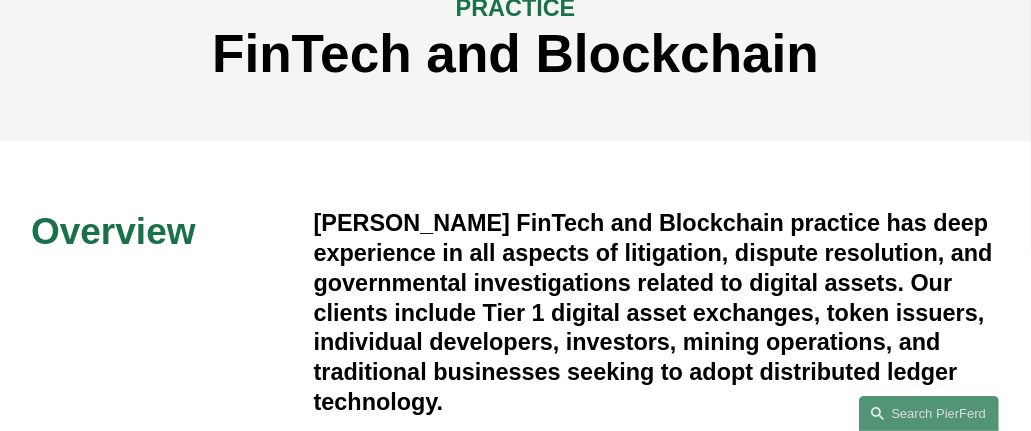 scroll, scrollTop: 0, scrollLeft: 0, axis: both 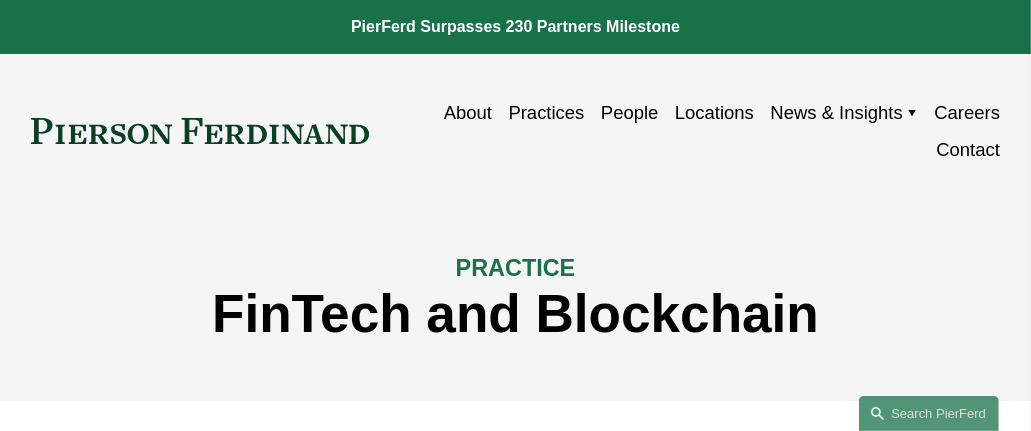 click on "Practices" at bounding box center [547, 112] 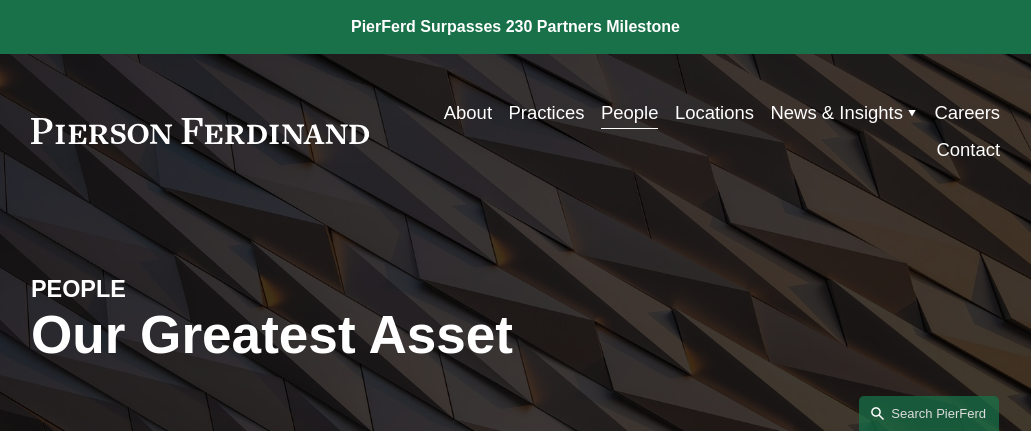 scroll, scrollTop: 0, scrollLeft: 0, axis: both 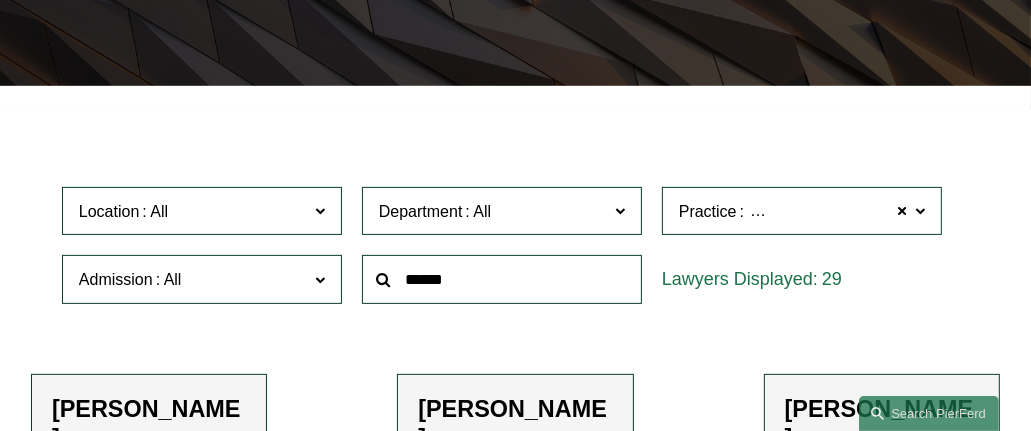 click on "Location" 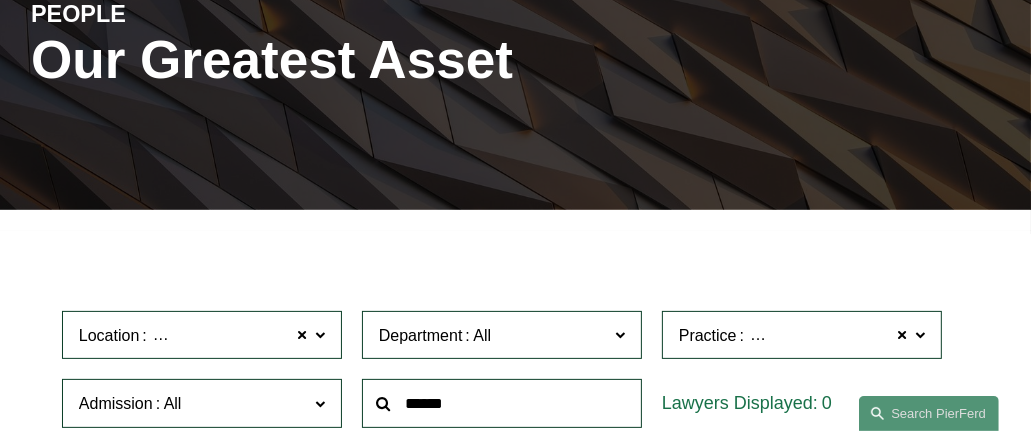 scroll, scrollTop: 270, scrollLeft: 0, axis: vertical 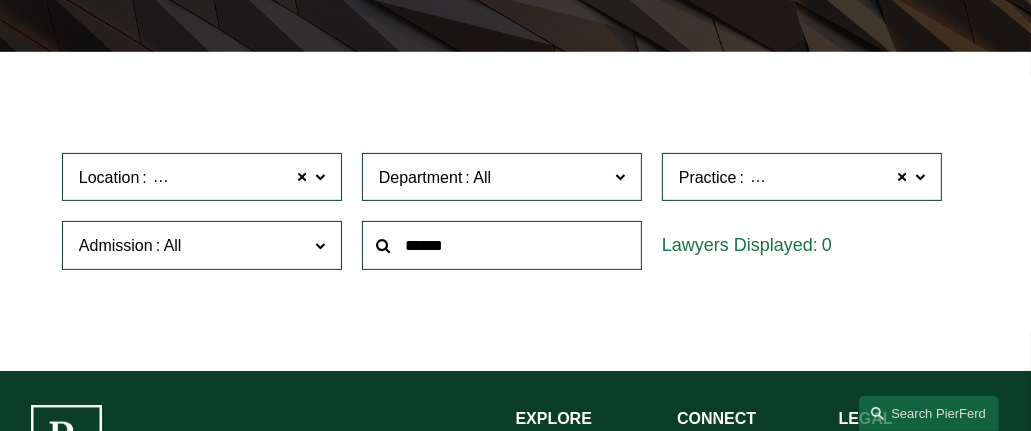 click 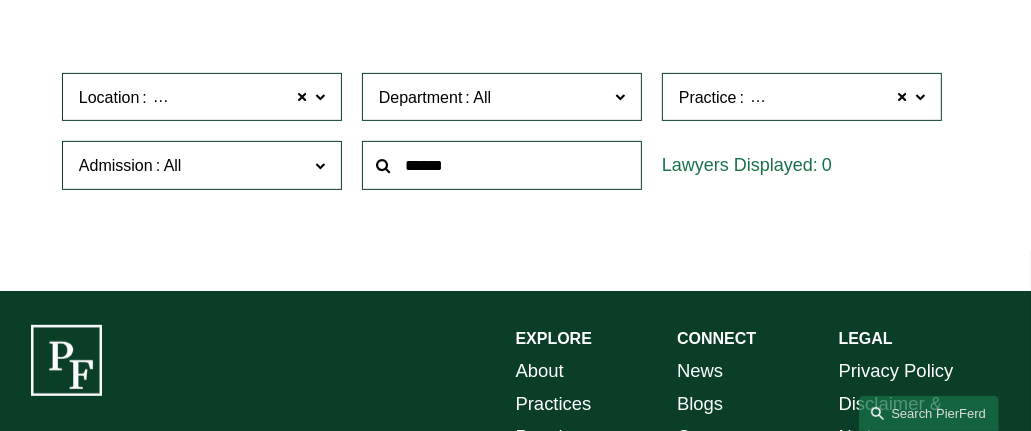 scroll, scrollTop: 518, scrollLeft: 0, axis: vertical 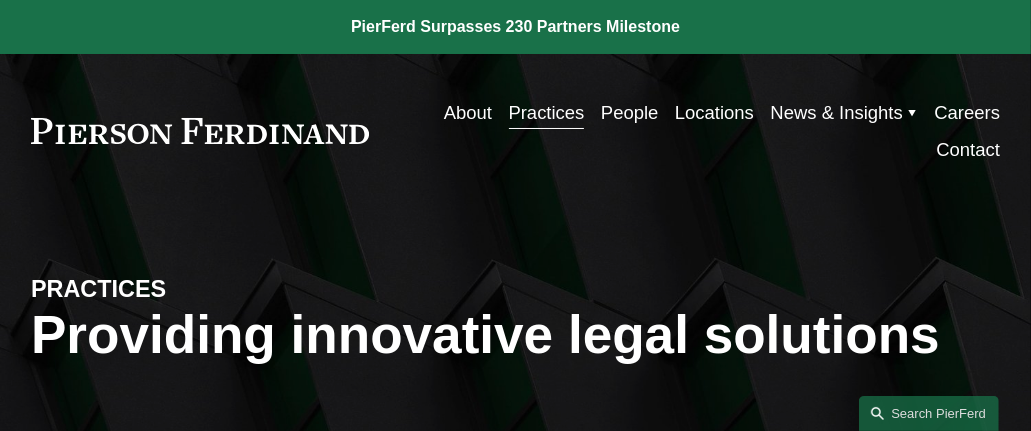 click on "Practices" at bounding box center [547, 112] 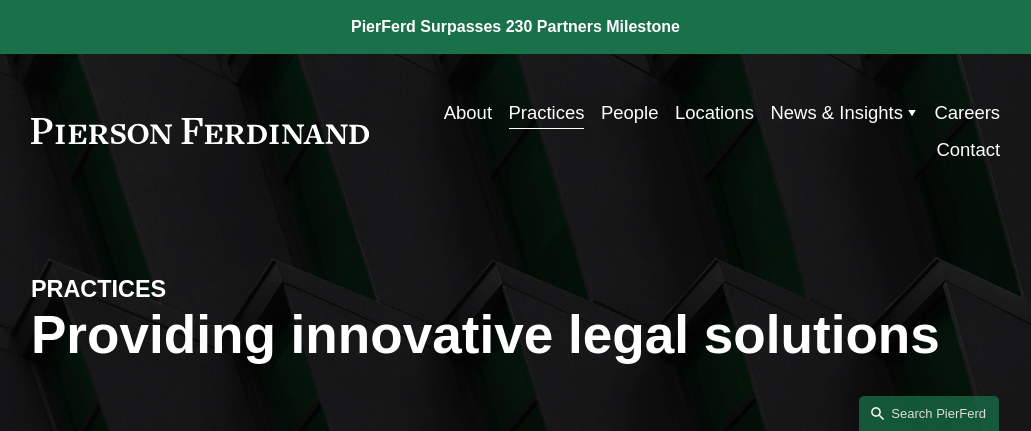 scroll, scrollTop: 0, scrollLeft: 0, axis: both 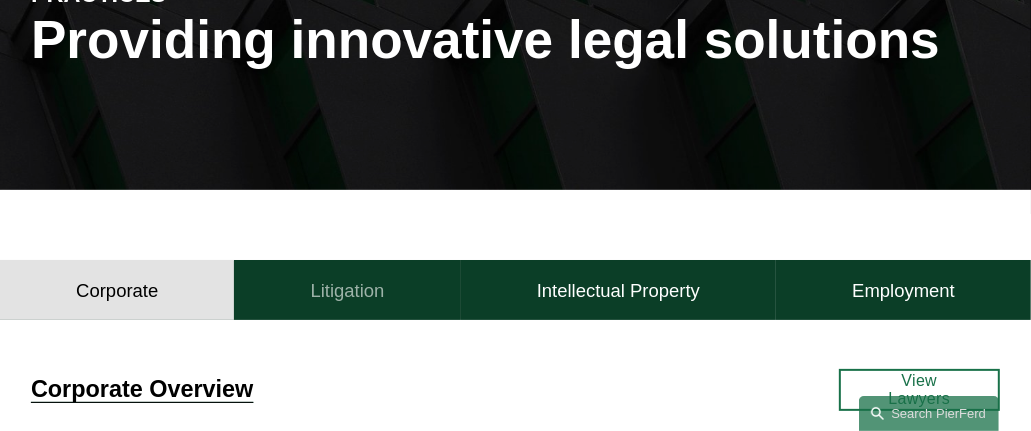 click on "Litigation" at bounding box center (347, 290) 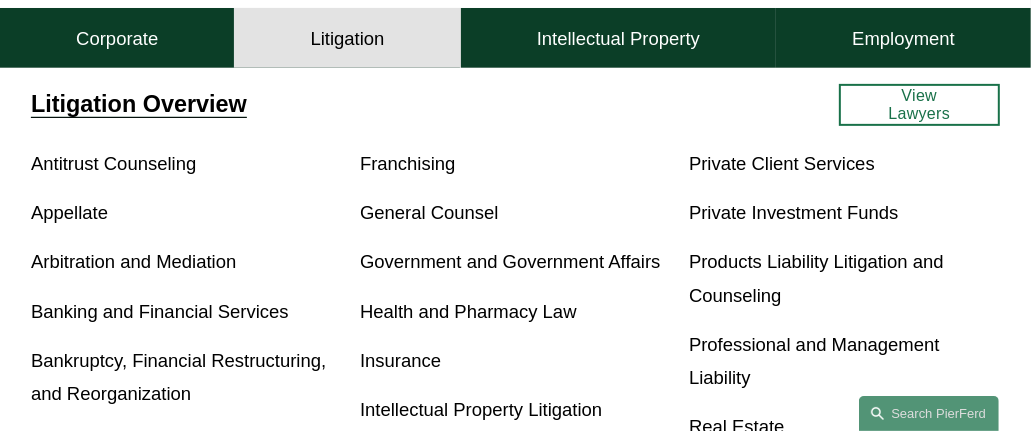 scroll, scrollTop: 592, scrollLeft: 0, axis: vertical 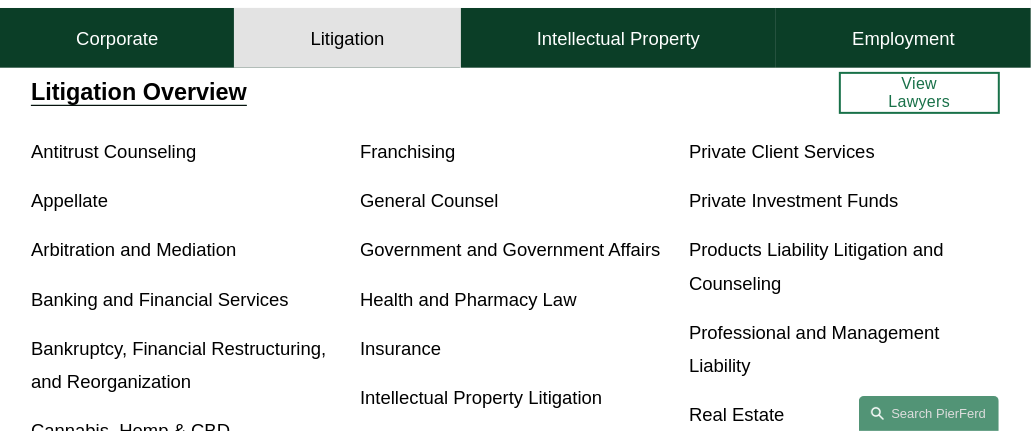 click on "Arbitration and Mediation" at bounding box center (133, 249) 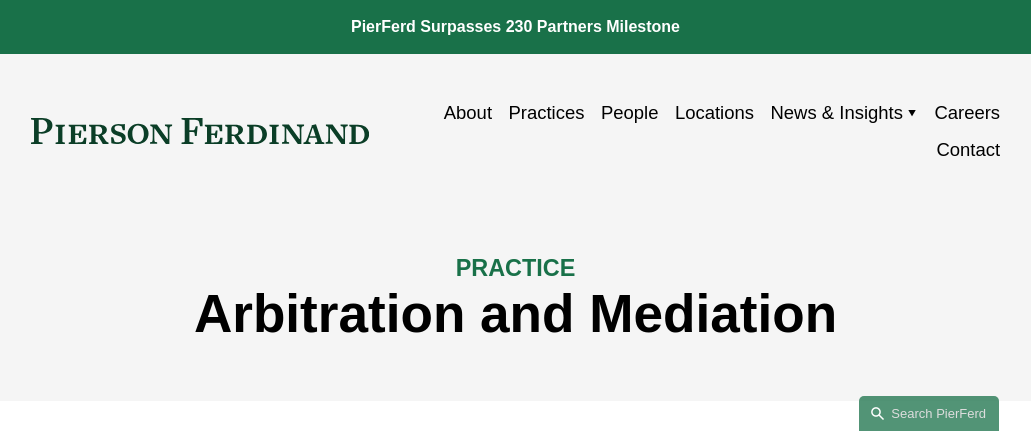 scroll, scrollTop: 0, scrollLeft: 0, axis: both 